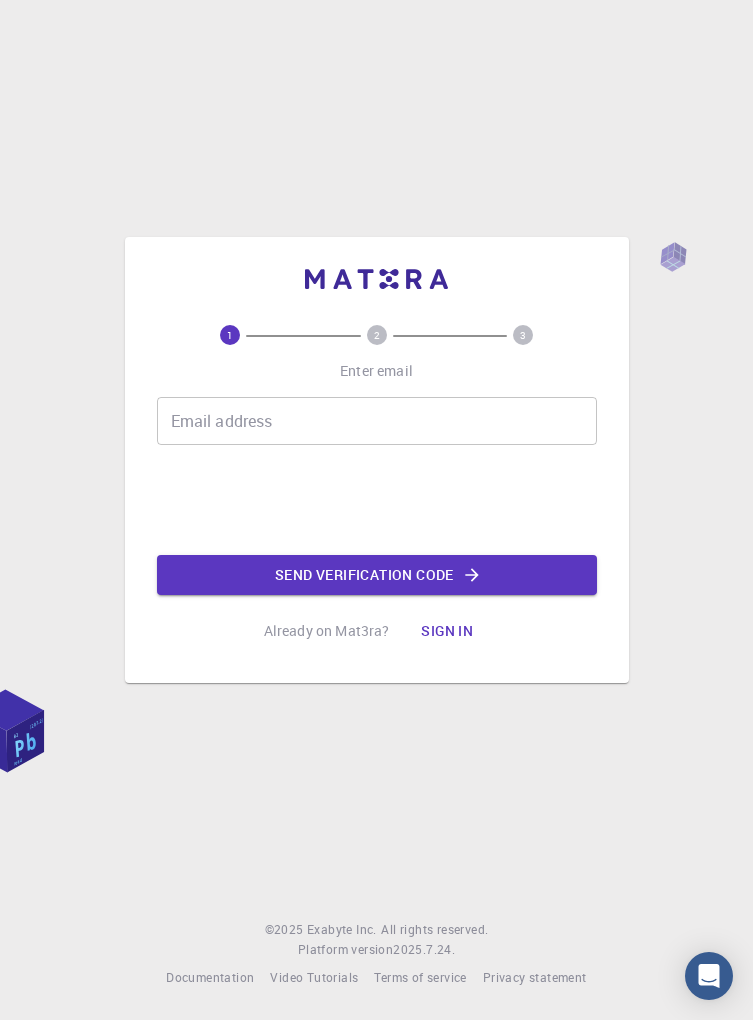 scroll, scrollTop: 0, scrollLeft: 0, axis: both 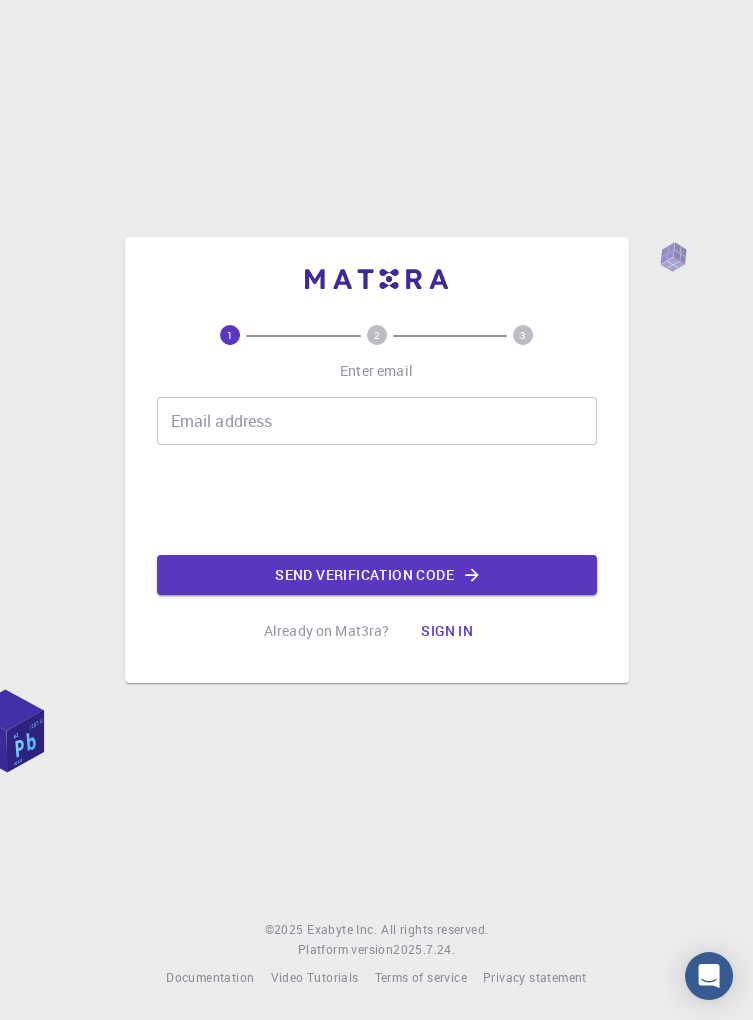 click on "Email address" at bounding box center (377, 421) 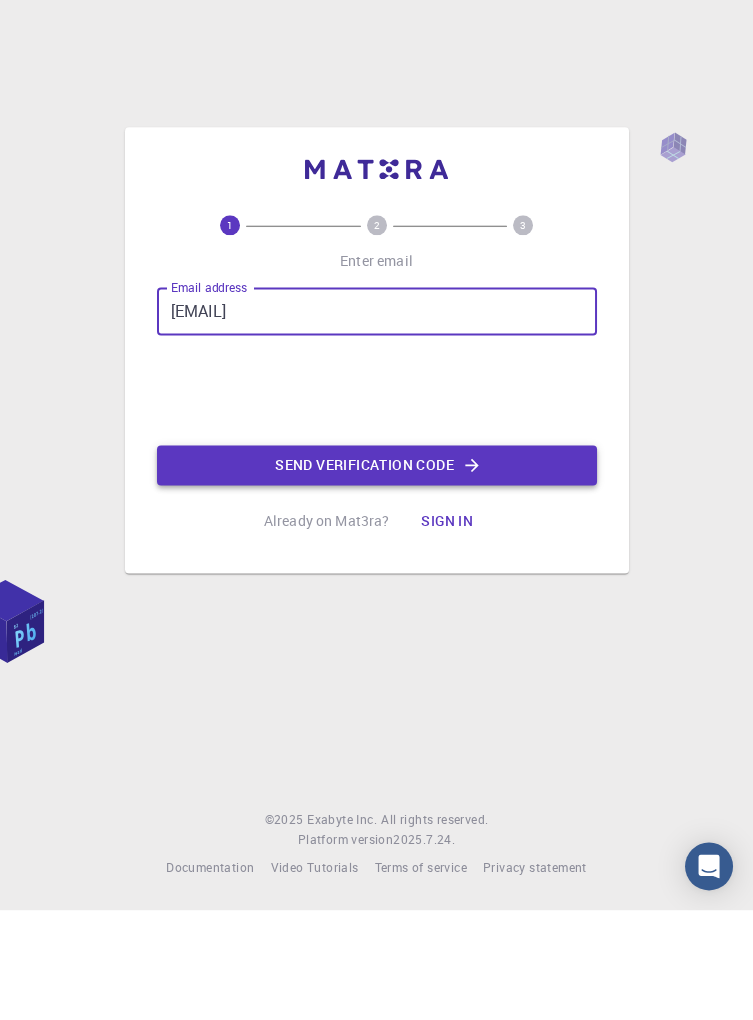 type on "[EMAIL]" 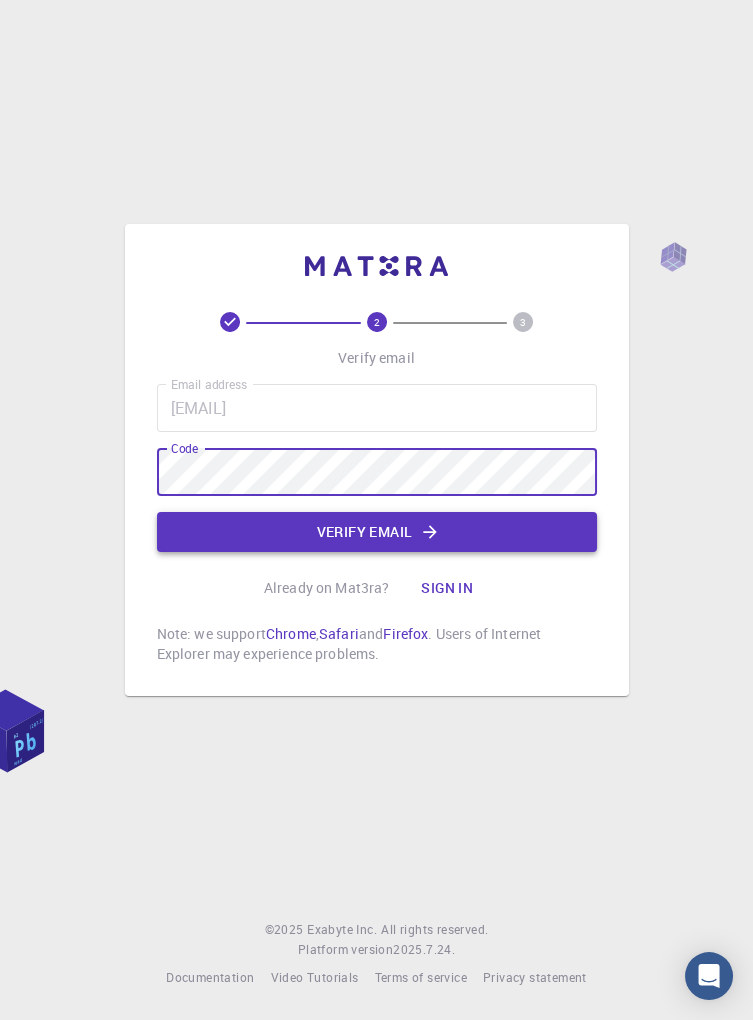 click on "Verify email" 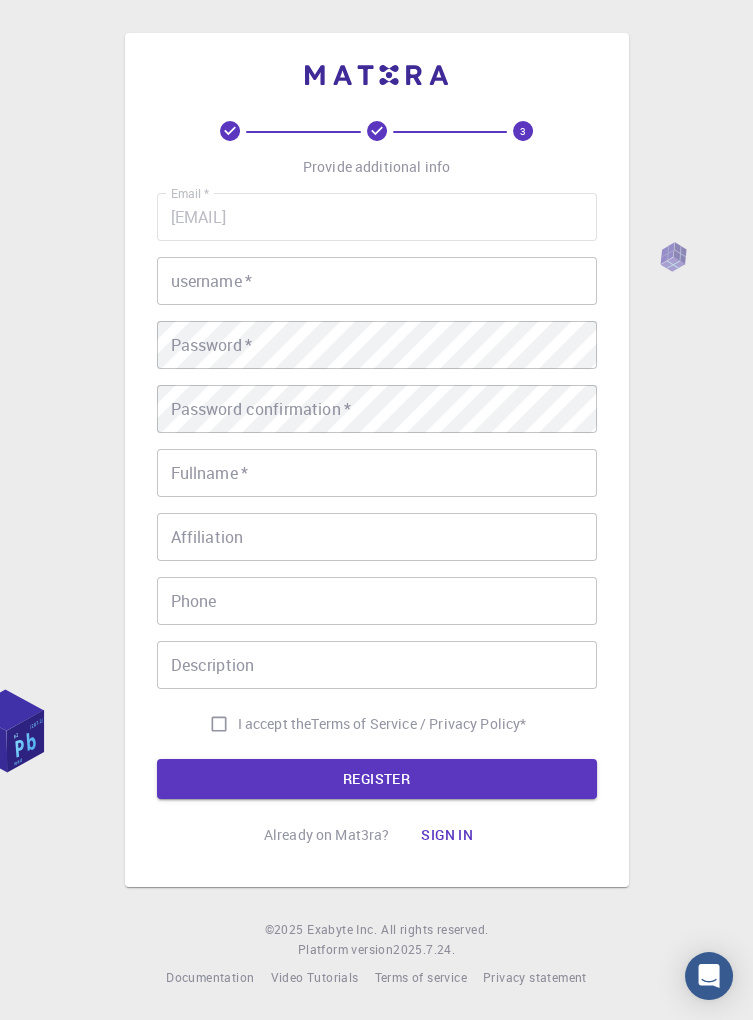 click on "username   *" at bounding box center [377, 281] 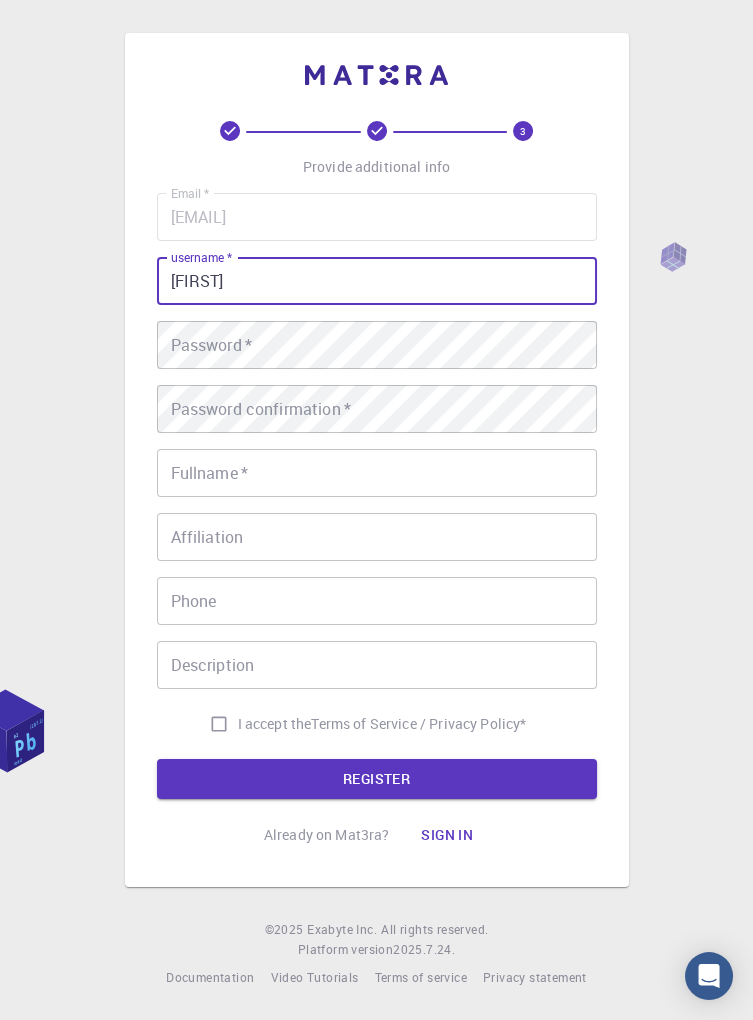 type on "[FIRST]" 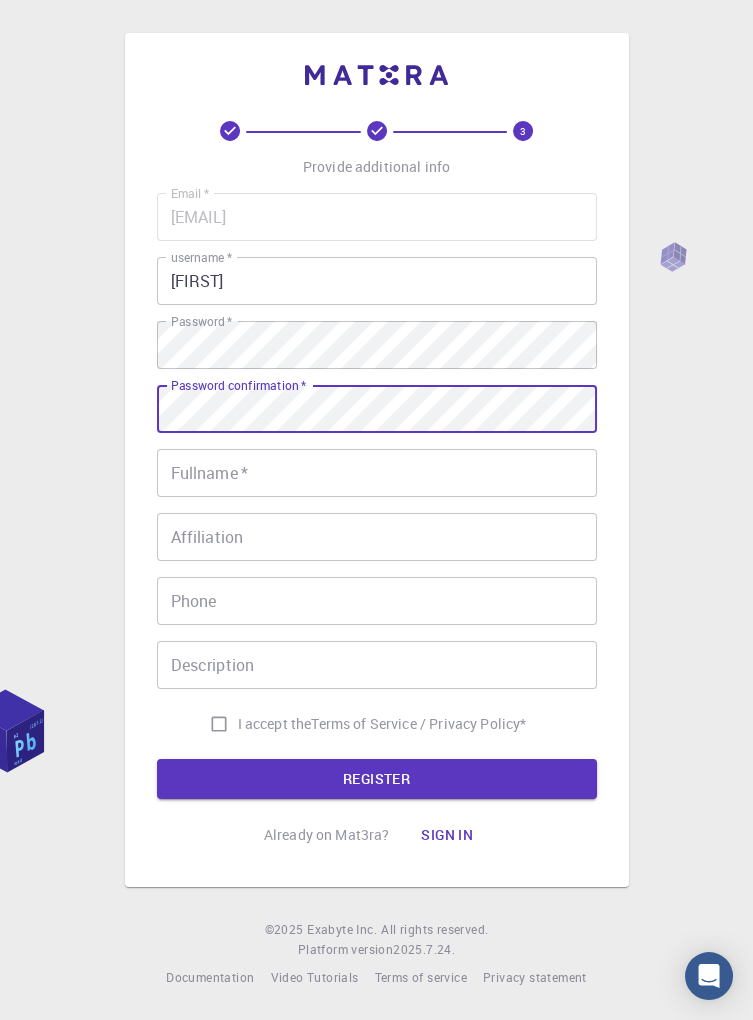 click on "Fullname   *" at bounding box center [377, 473] 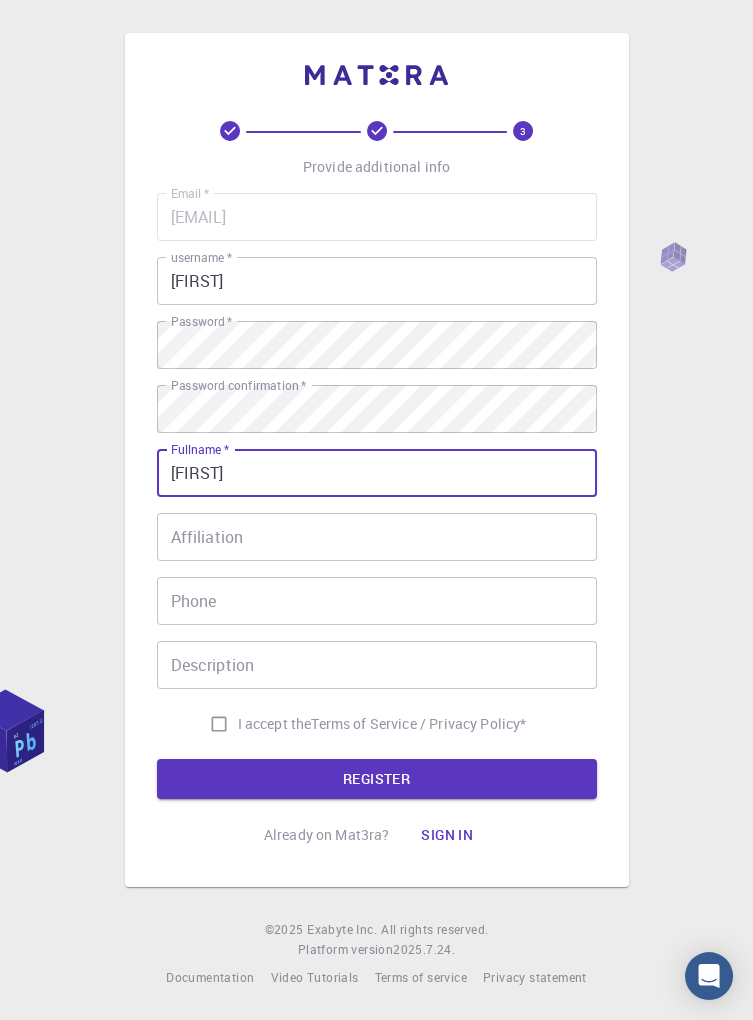 type on "[FIRST]" 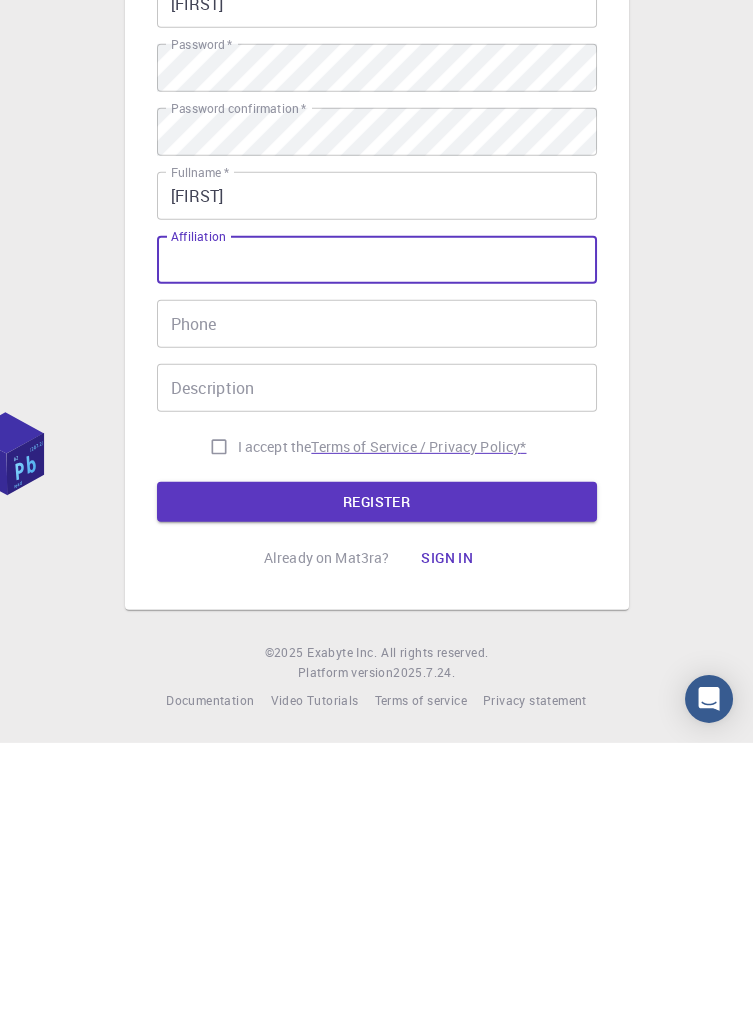 click on "Terms of Service / Privacy Policy  *" at bounding box center [418, 724] 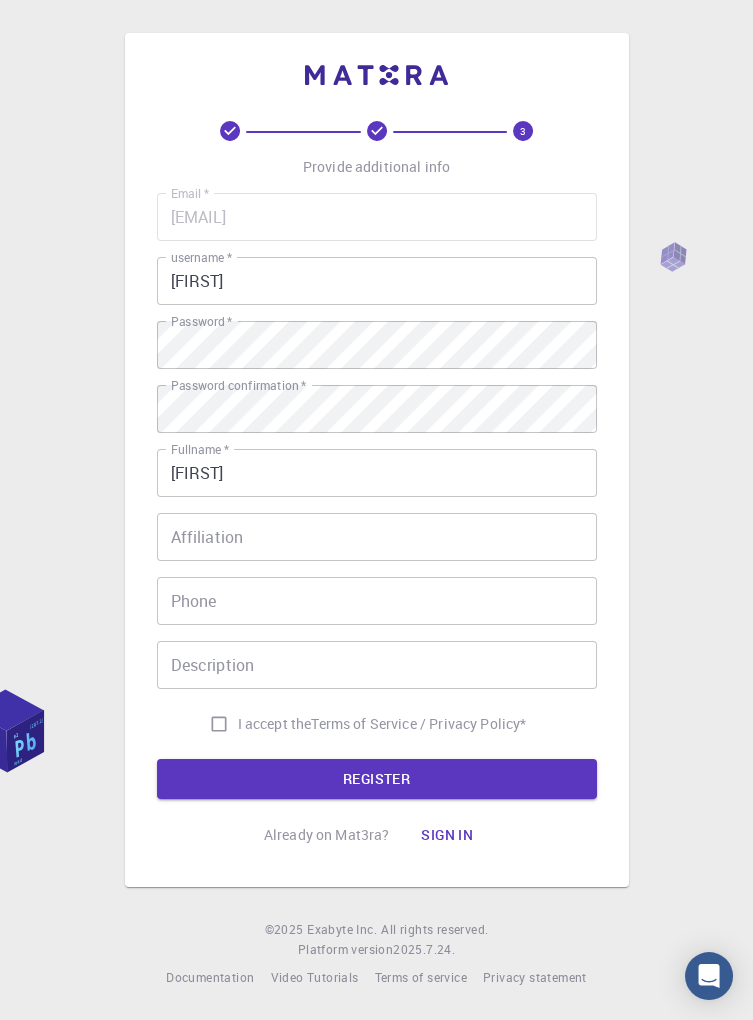 click on "I accept the  Terms of Service / Privacy Policy  *" at bounding box center [219, 724] 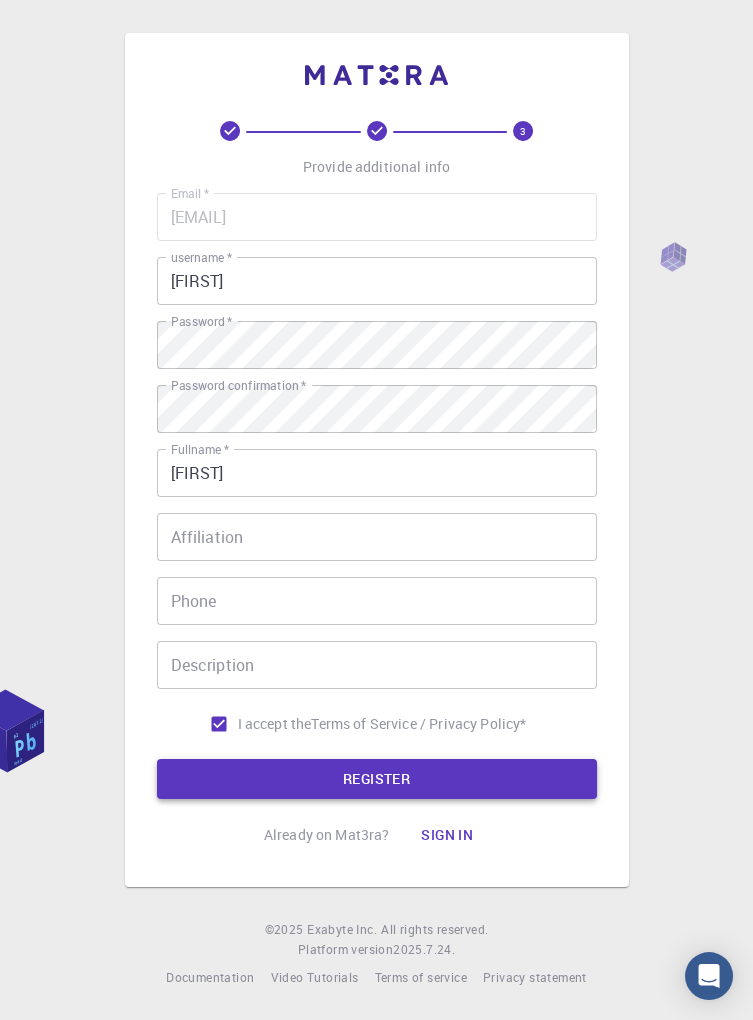 click on "REGISTER" at bounding box center [377, 779] 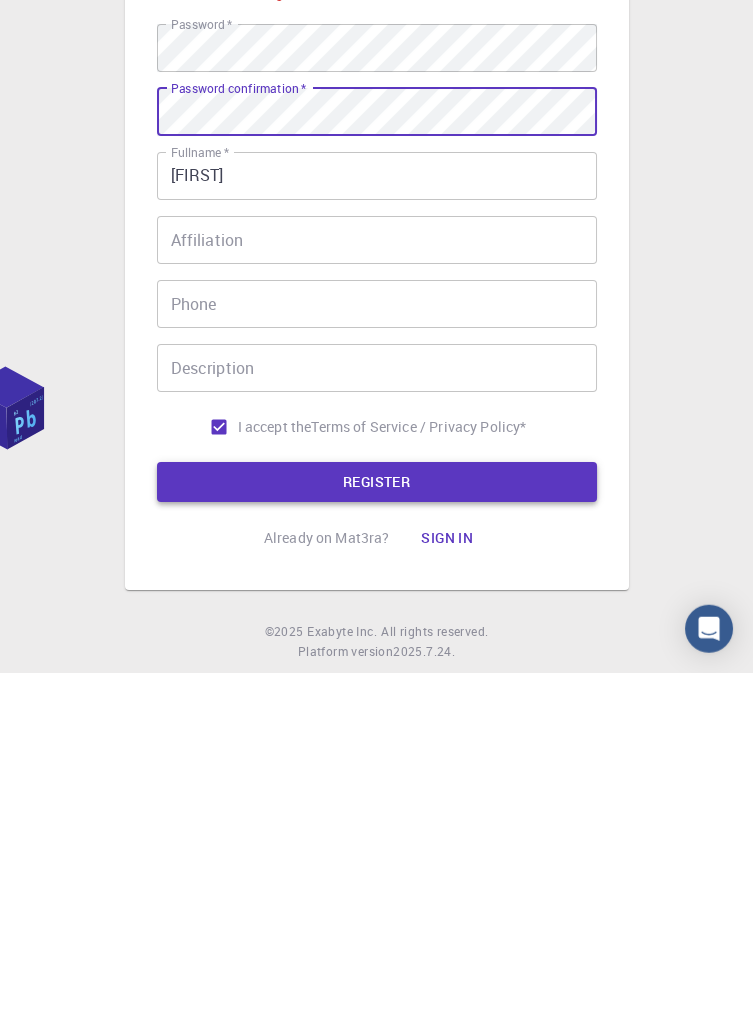 scroll, scrollTop: 96, scrollLeft: 0, axis: vertical 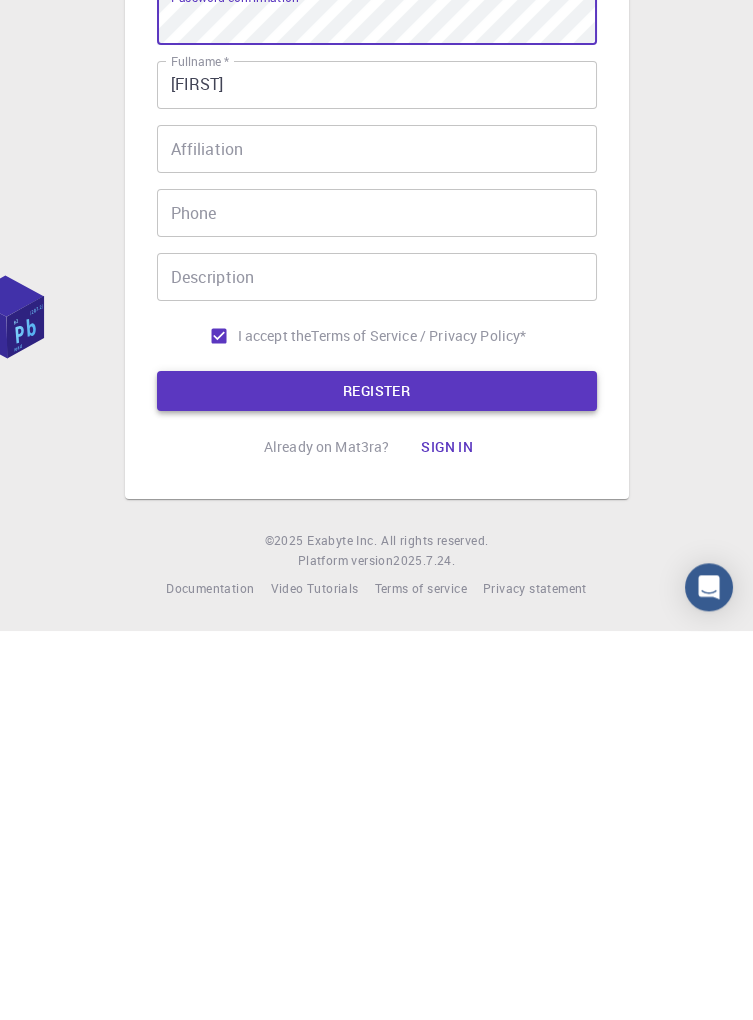 click on "REGISTER" at bounding box center (377, 780) 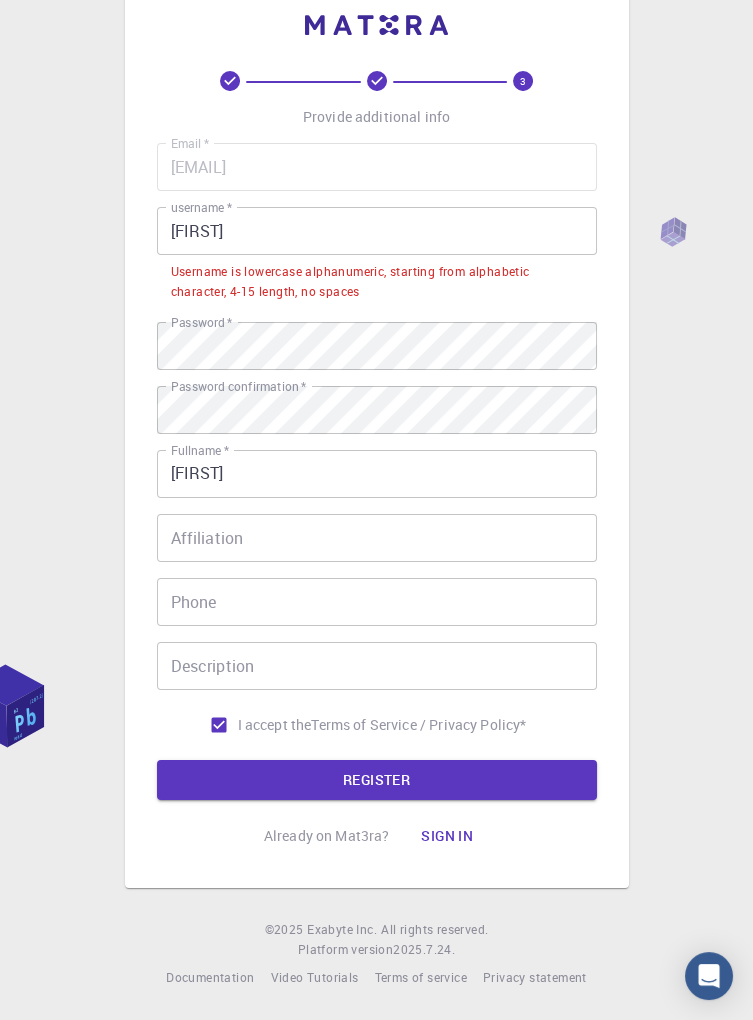 click on "[FIRST]" at bounding box center (377, 231) 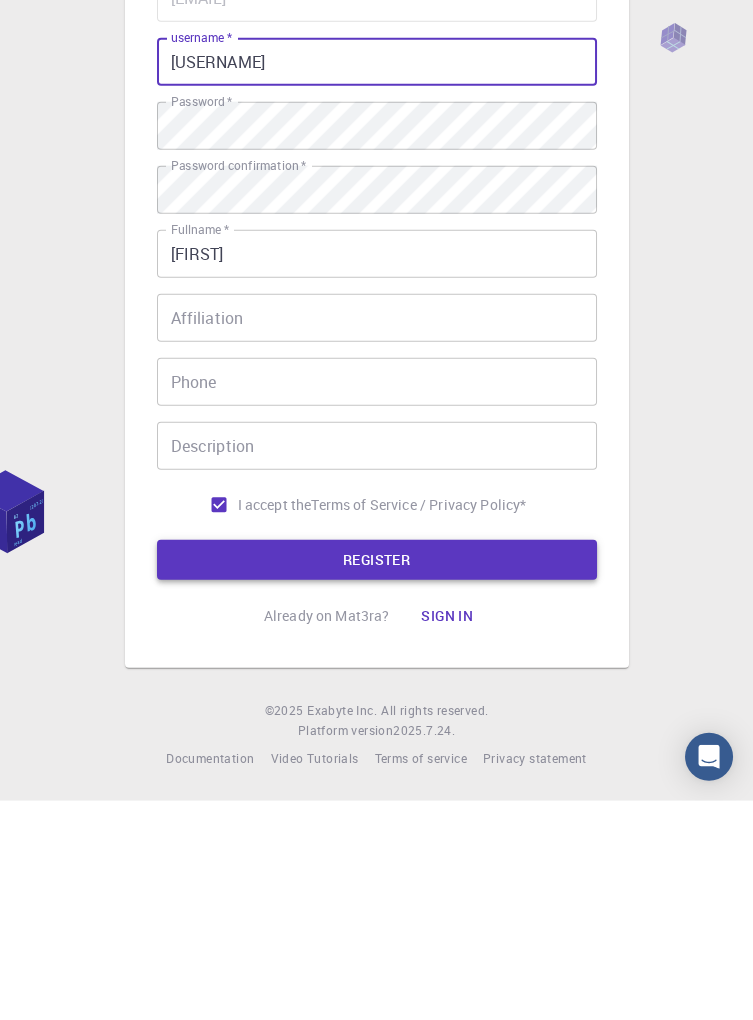 click on "REGISTER" at bounding box center (377, 779) 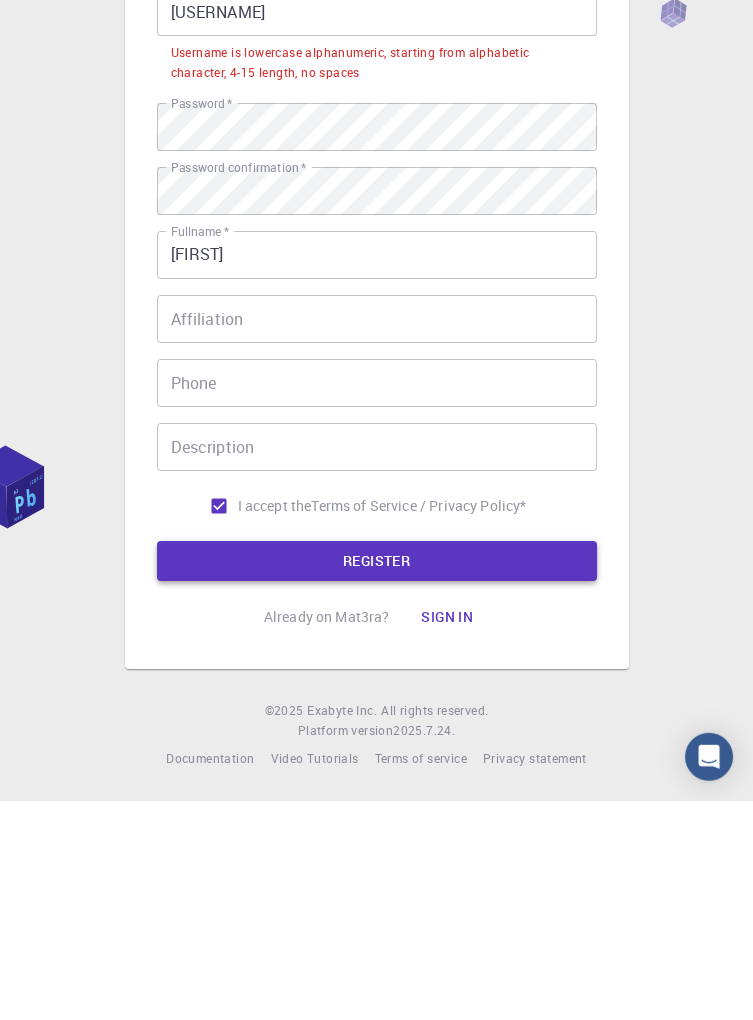 scroll, scrollTop: 70, scrollLeft: 0, axis: vertical 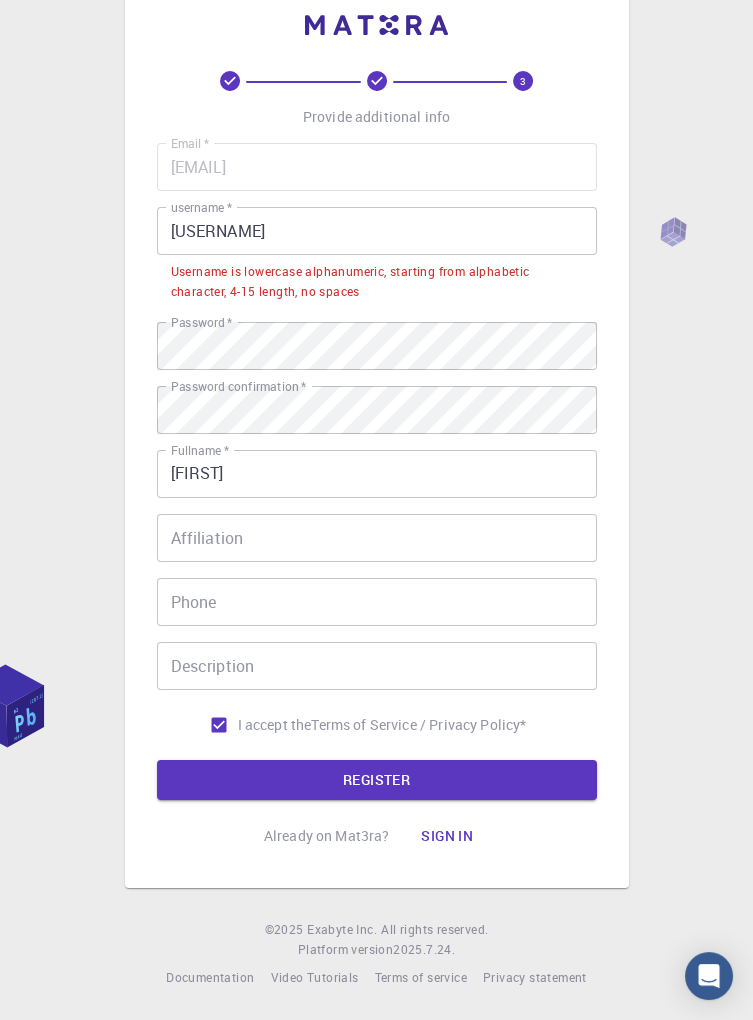 click on "[USERNAME]" at bounding box center [377, 231] 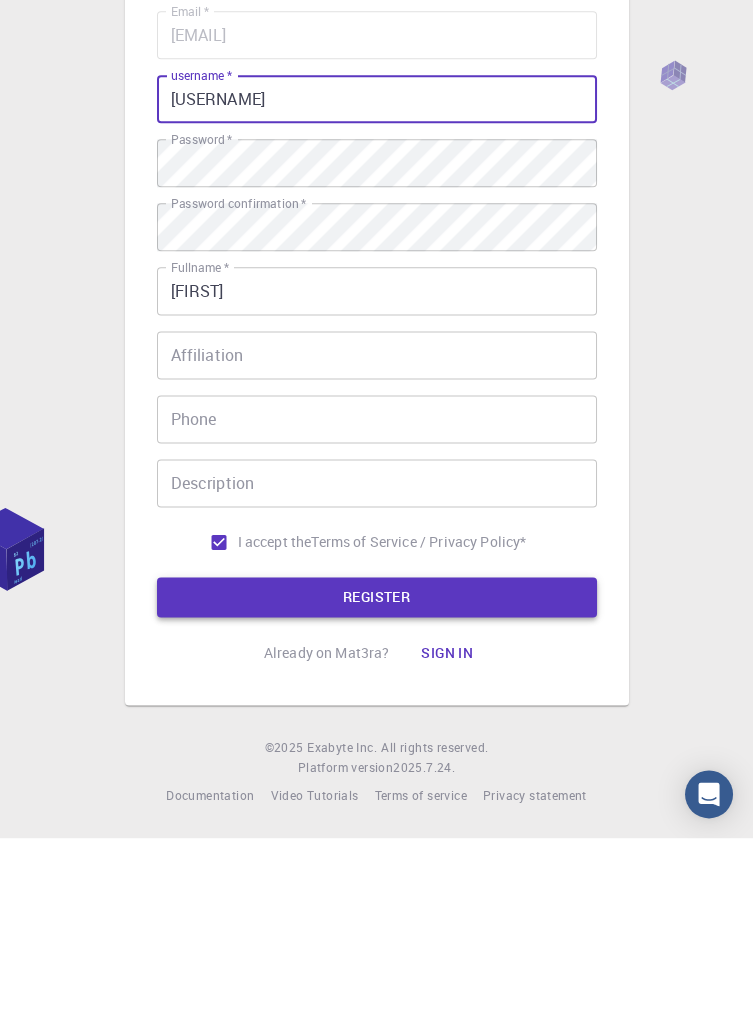 click on "REGISTER" at bounding box center [377, 779] 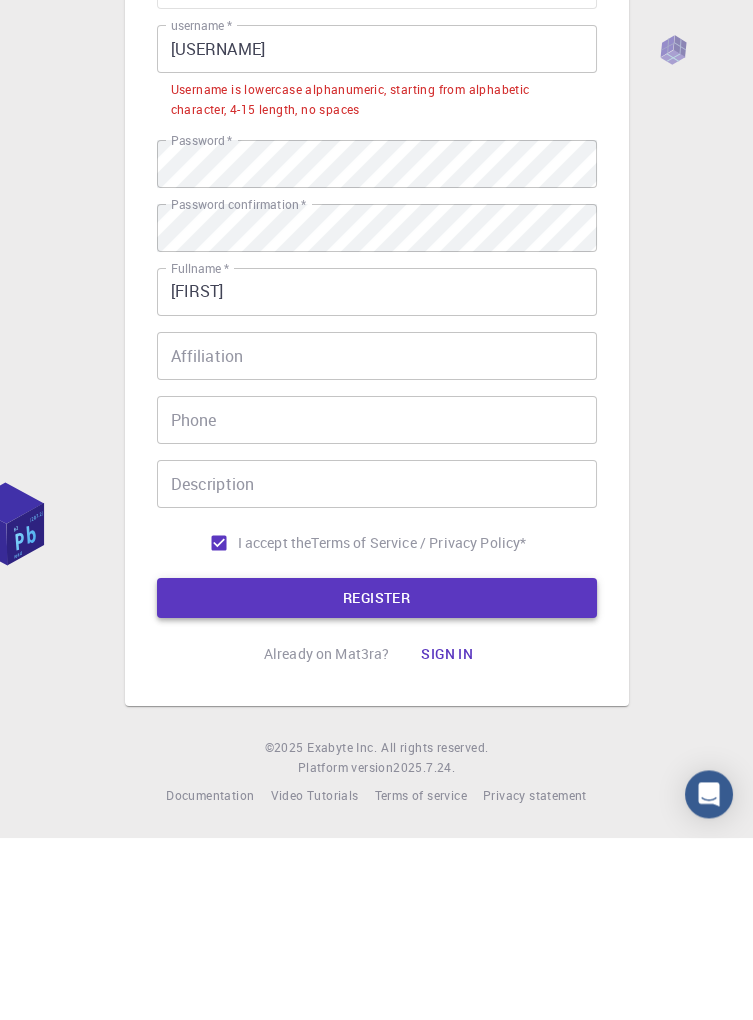 scroll, scrollTop: 70, scrollLeft: 0, axis: vertical 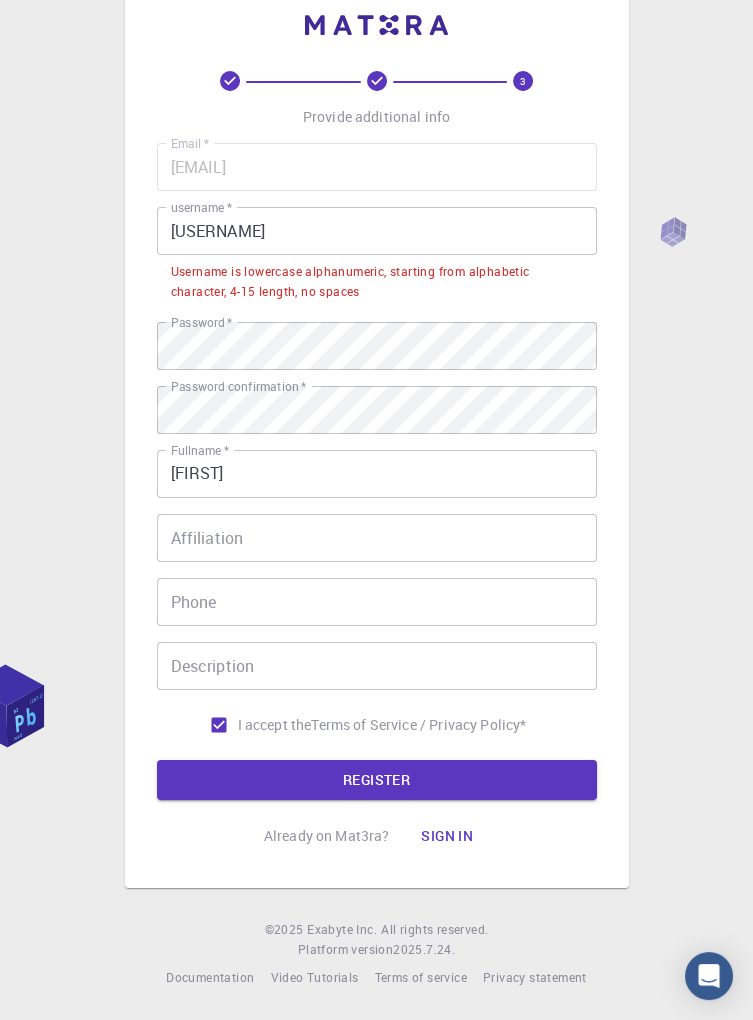 click on "[USERNAME]" at bounding box center [377, 231] 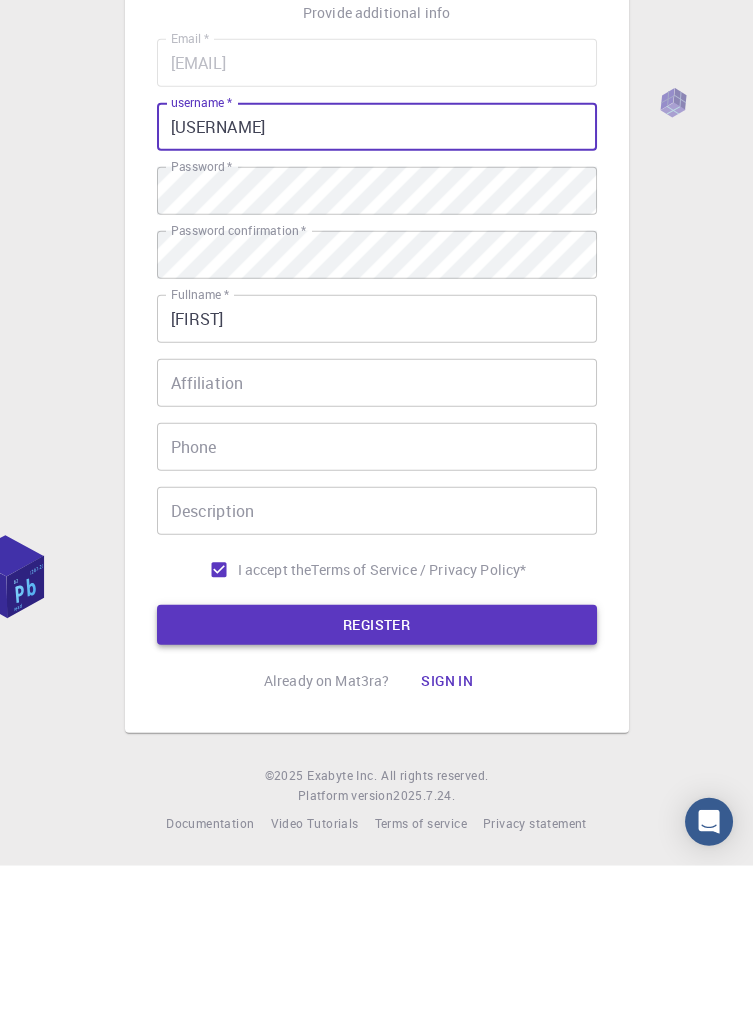 click on "REGISTER" at bounding box center (377, 779) 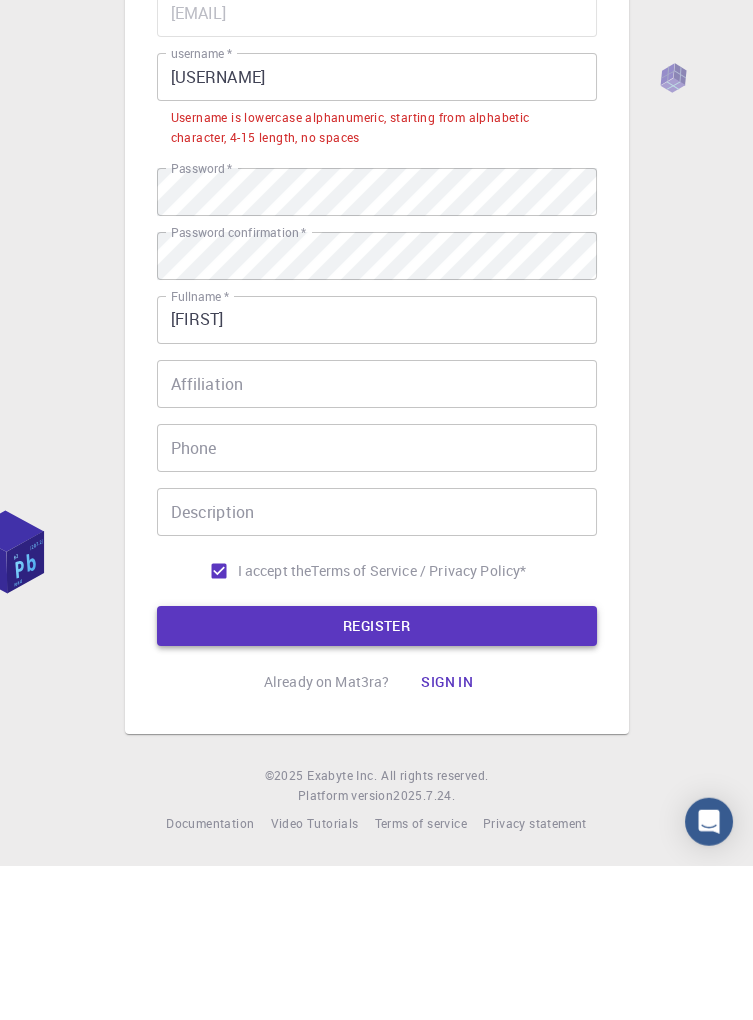 scroll, scrollTop: 70, scrollLeft: 0, axis: vertical 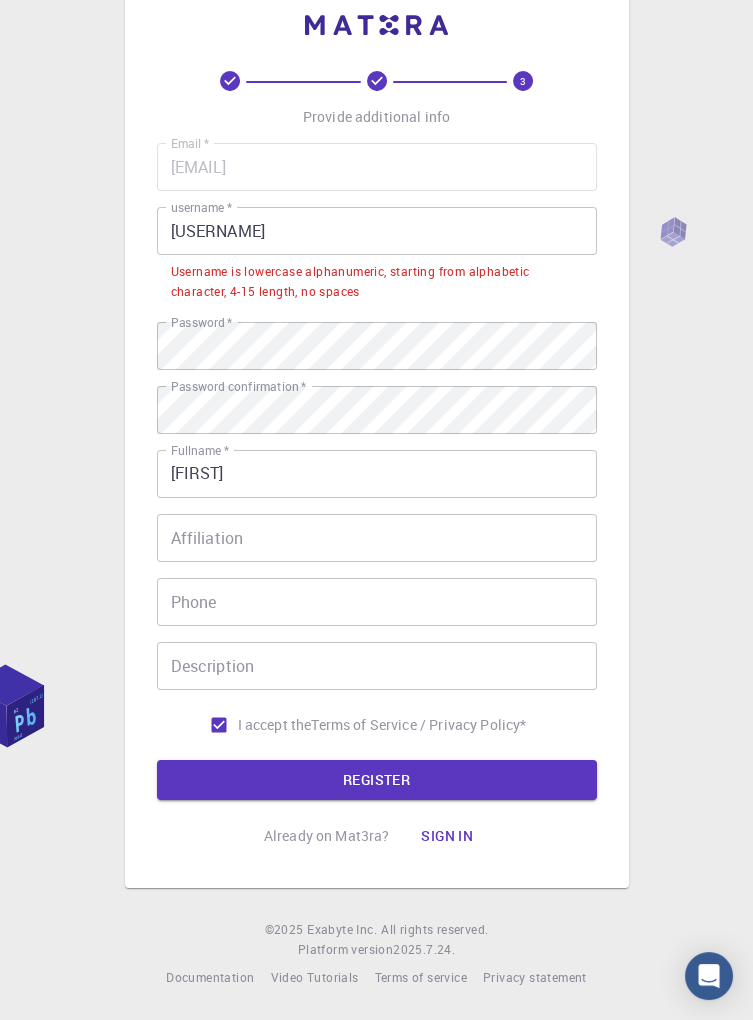 click on "3 Provide additional info Email   * [EMAIL] Email   * username   * [USERNAME] username   * Username is lowercase alphanumeric, starting from alphabetic character, 4-15 length, no spaces Password   * Password   * Password confirmation   * Password confirmation   * Fullname   * [FIRST] Fullname   * Affiliation Affiliation Phone Phone Description Description I accept the  Terms of Service / Privacy Policy  * REGISTER Already on Mat3ra? Sign in ©  2025   Exabyte Inc.   All rights reserved. Platform version  2025.7.24 . Documentation Video Tutorials Terms of service Privacy statement" at bounding box center (376, 485) 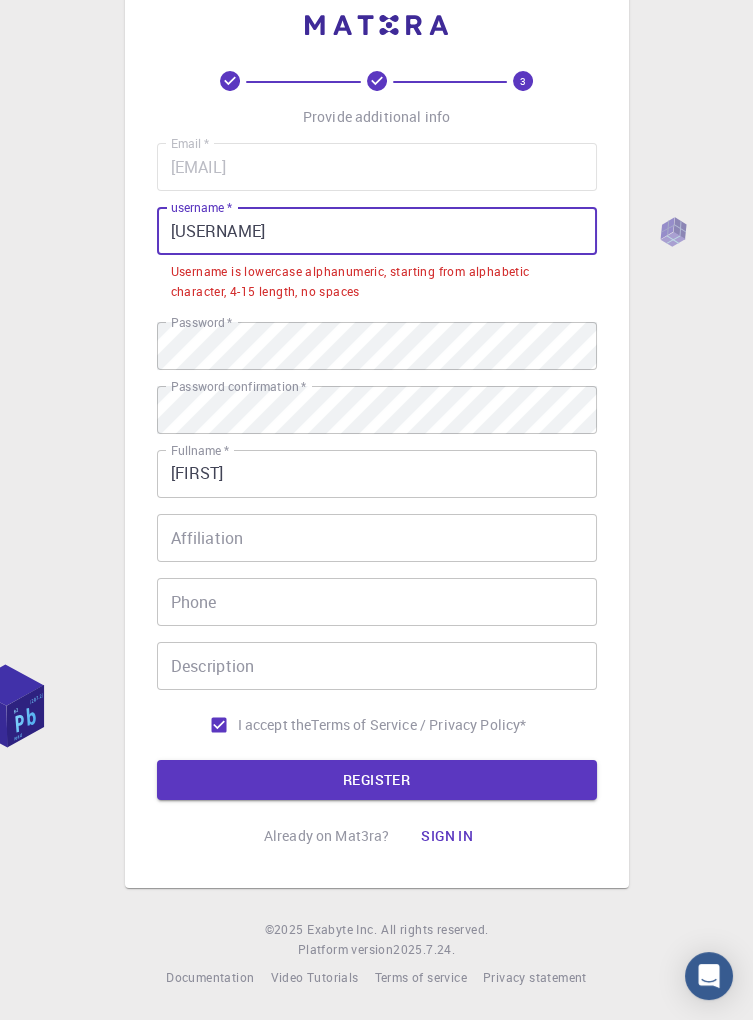 click on "[USERNAME]" at bounding box center [377, 231] 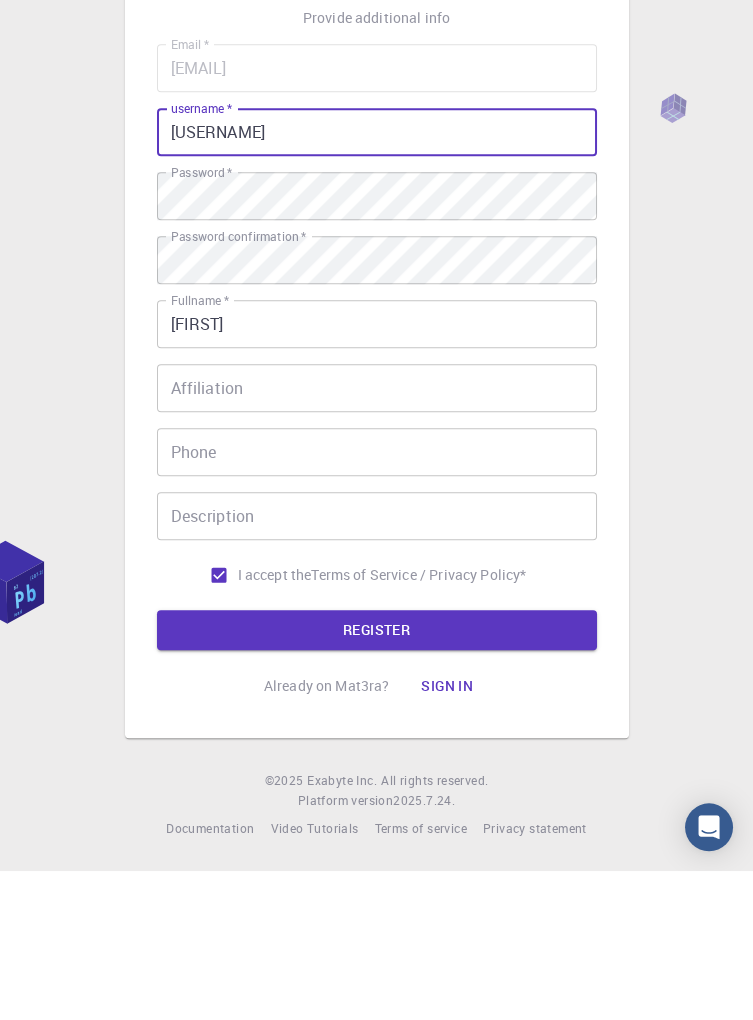 scroll, scrollTop: 96, scrollLeft: 0, axis: vertical 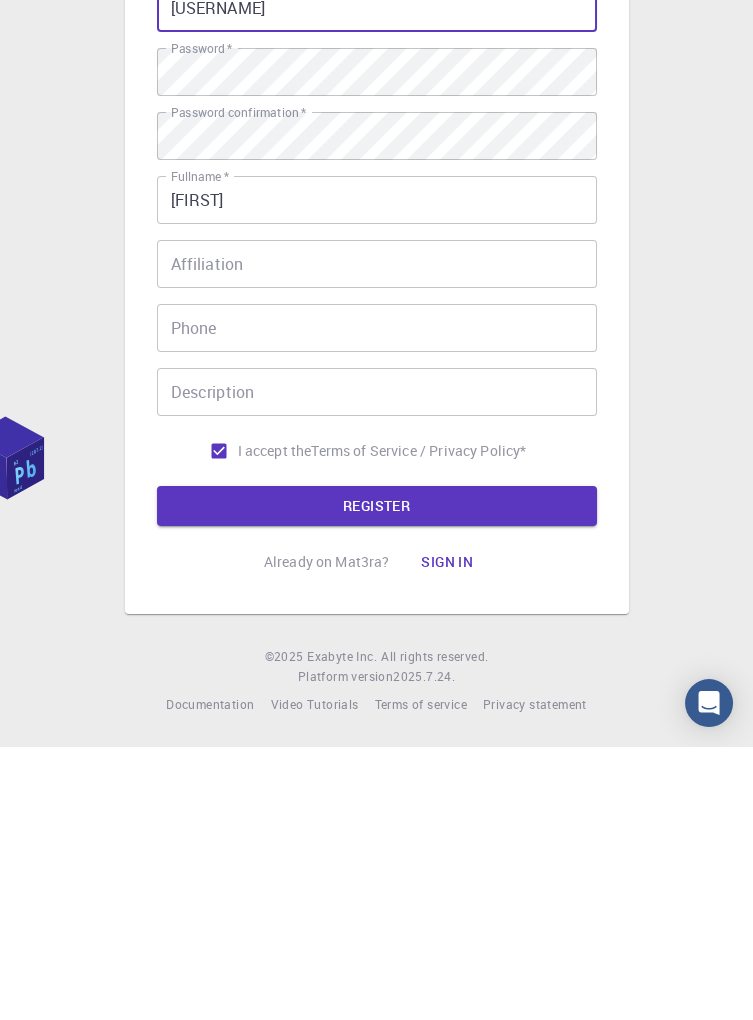 type on "[USERNAME]" 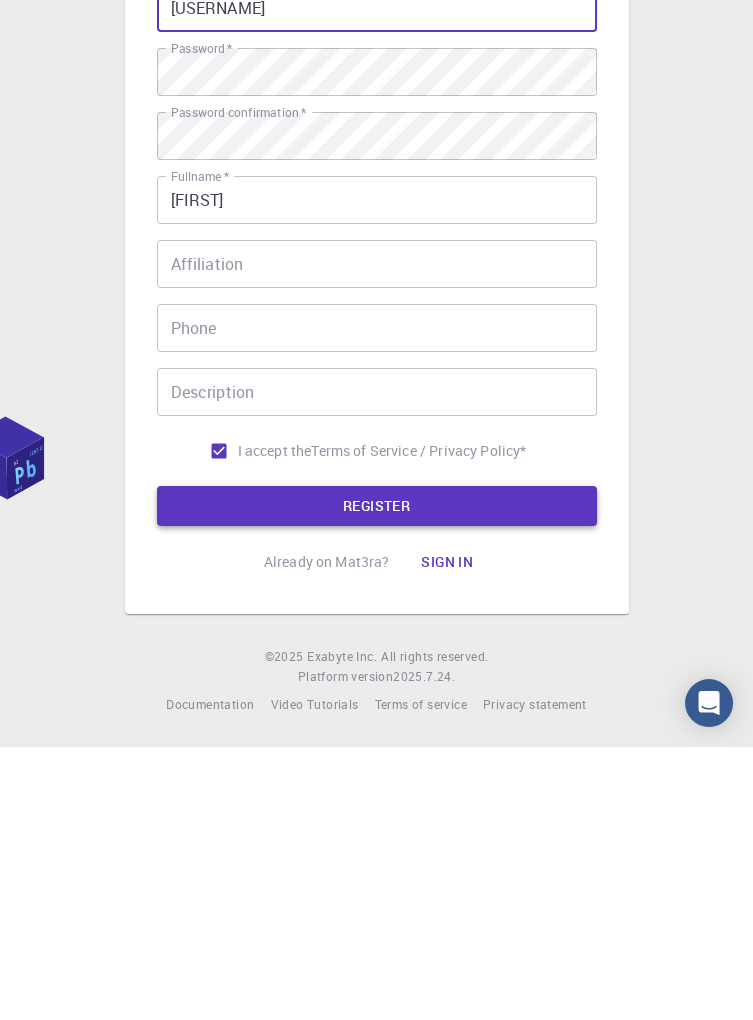 click on "REGISTER" at bounding box center (377, 779) 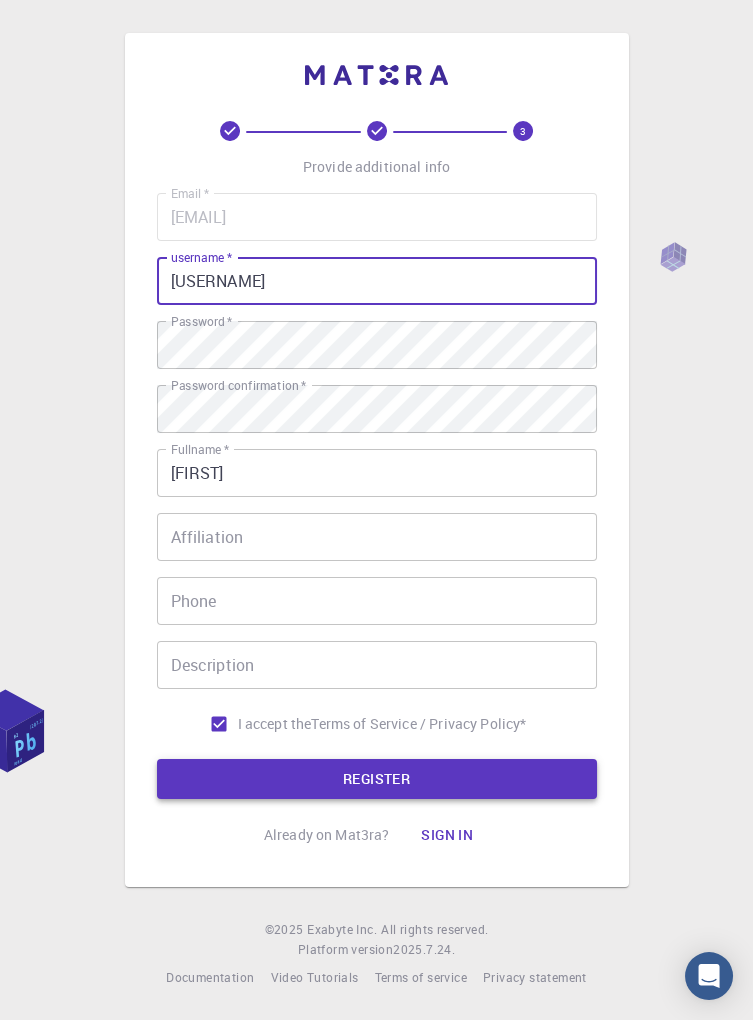 click on "REGISTER" at bounding box center (377, 779) 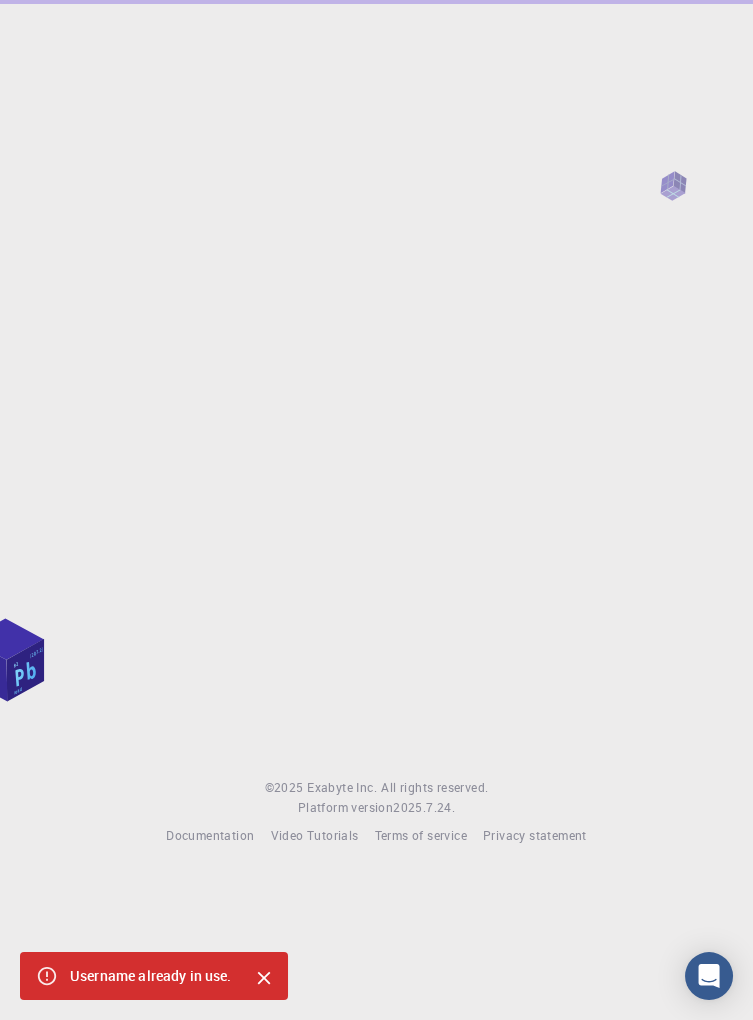 scroll, scrollTop: 0, scrollLeft: 0, axis: both 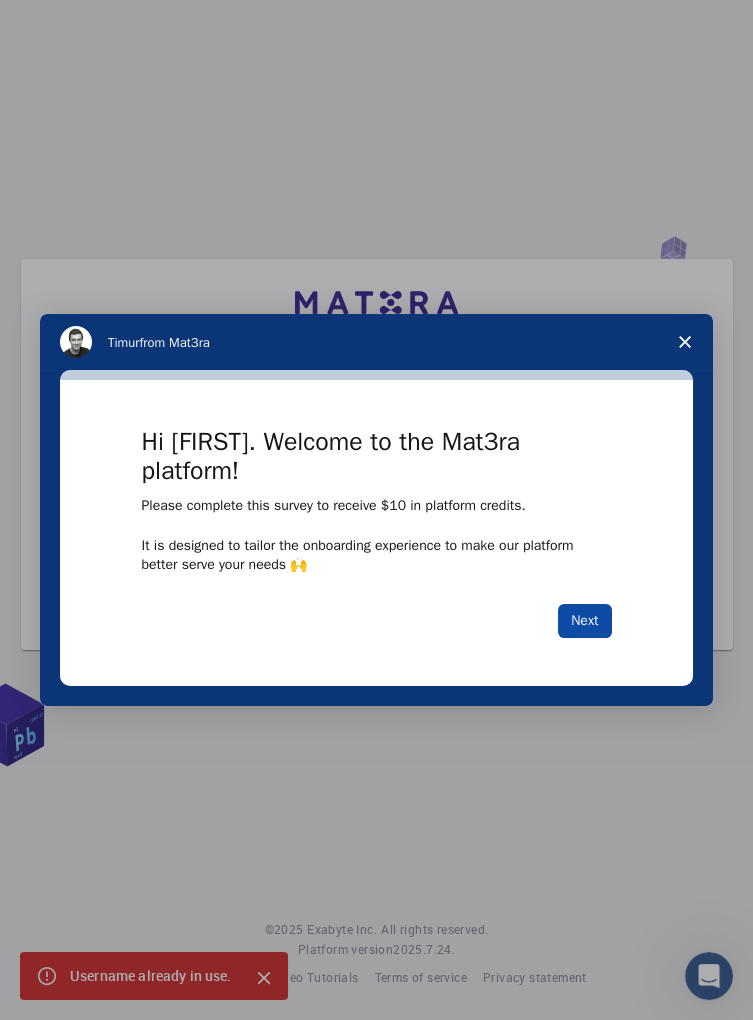 click on "Next" at bounding box center (584, 621) 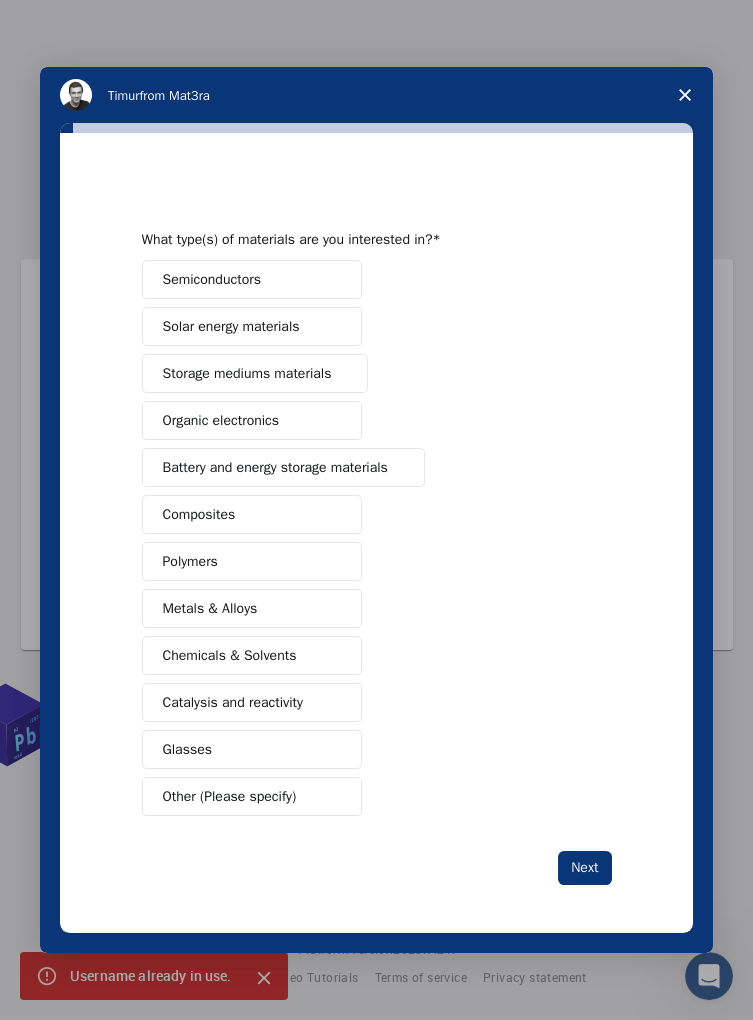 click on "Semiconductors Solar energy materials Storage mediums materials Organic electronics Battery and energy storage materials Composites Polymers Metals & Alloys Chemicals & Solvents Catalysis and reactivity Glasses Other (Please specify)" at bounding box center (377, 538) 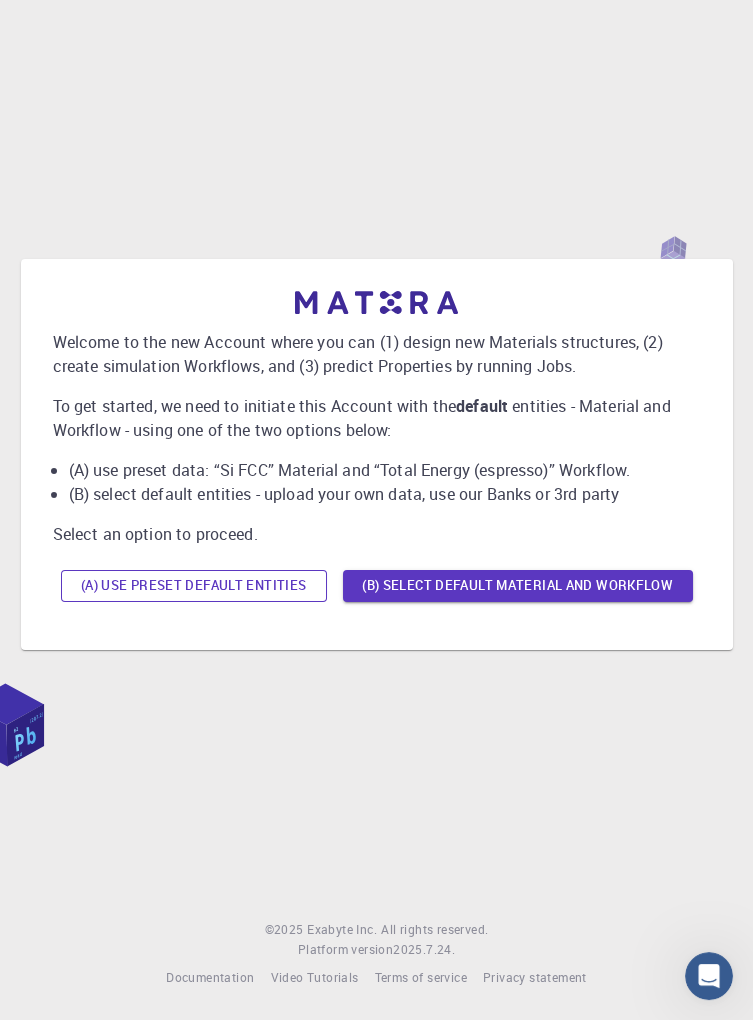 click on "(A) Use preset default entities" at bounding box center (194, 586) 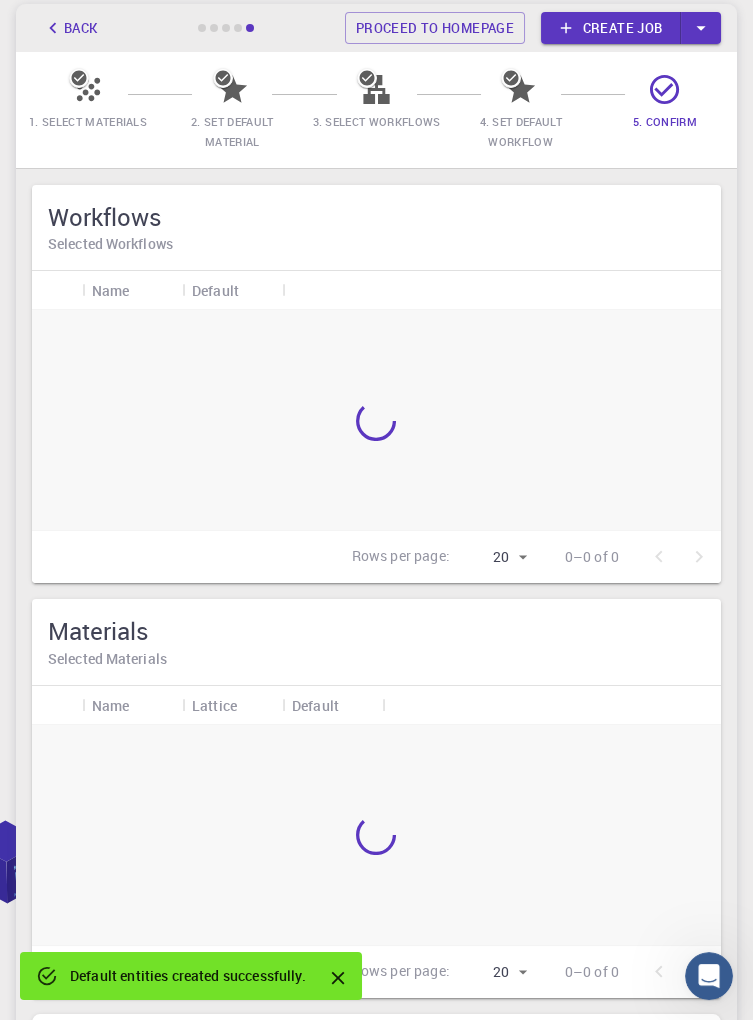 scroll, scrollTop: 148, scrollLeft: 0, axis: vertical 